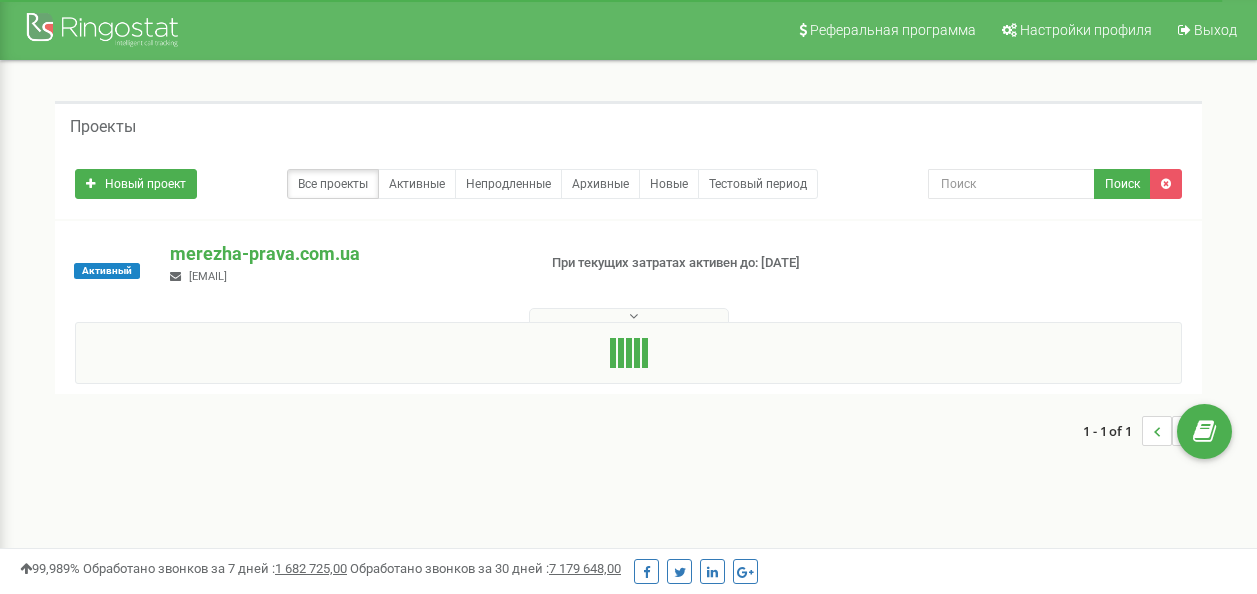 scroll, scrollTop: 0, scrollLeft: 0, axis: both 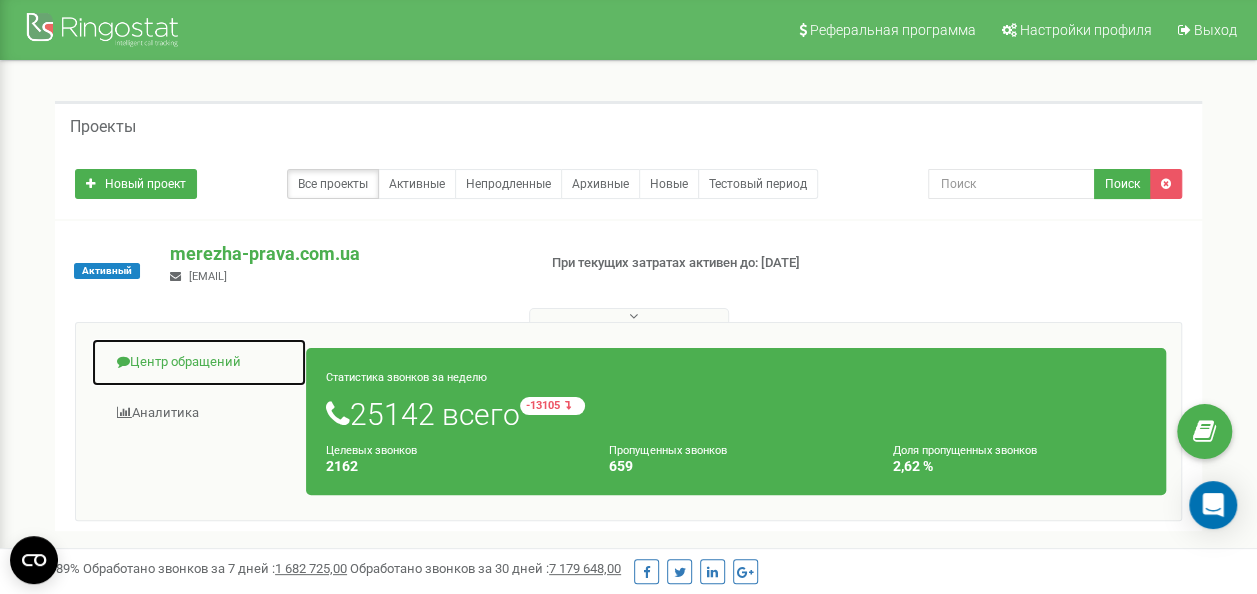 click on "Центр обращений" at bounding box center [199, 362] 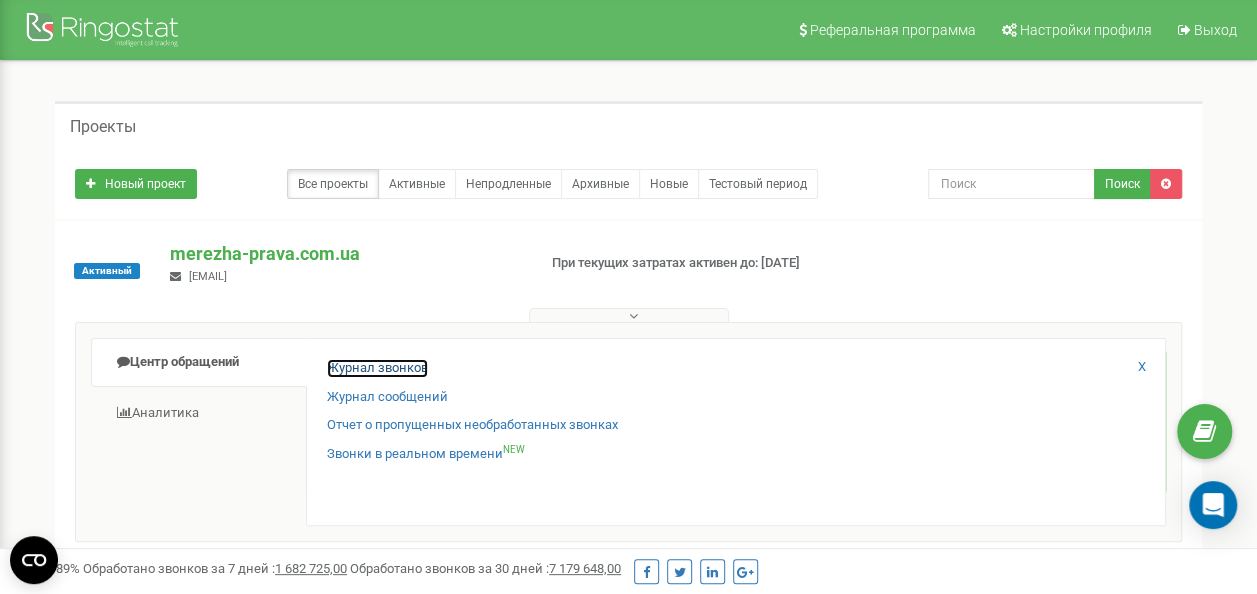 click on "Журнал звонков" at bounding box center [377, 368] 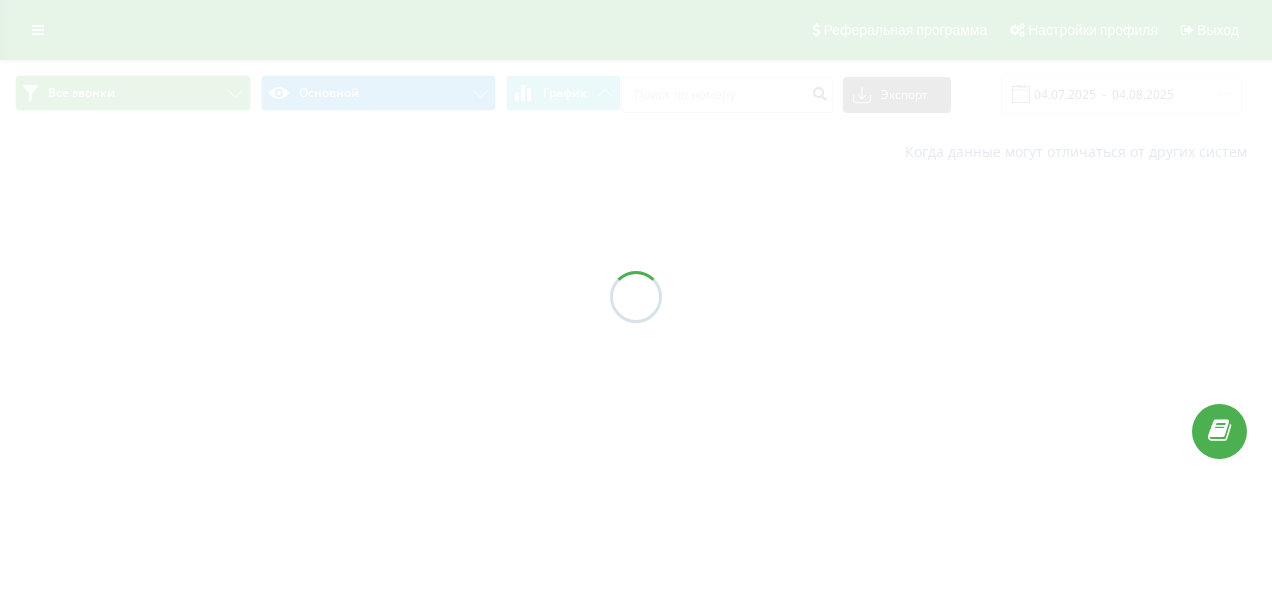 scroll, scrollTop: 0, scrollLeft: 0, axis: both 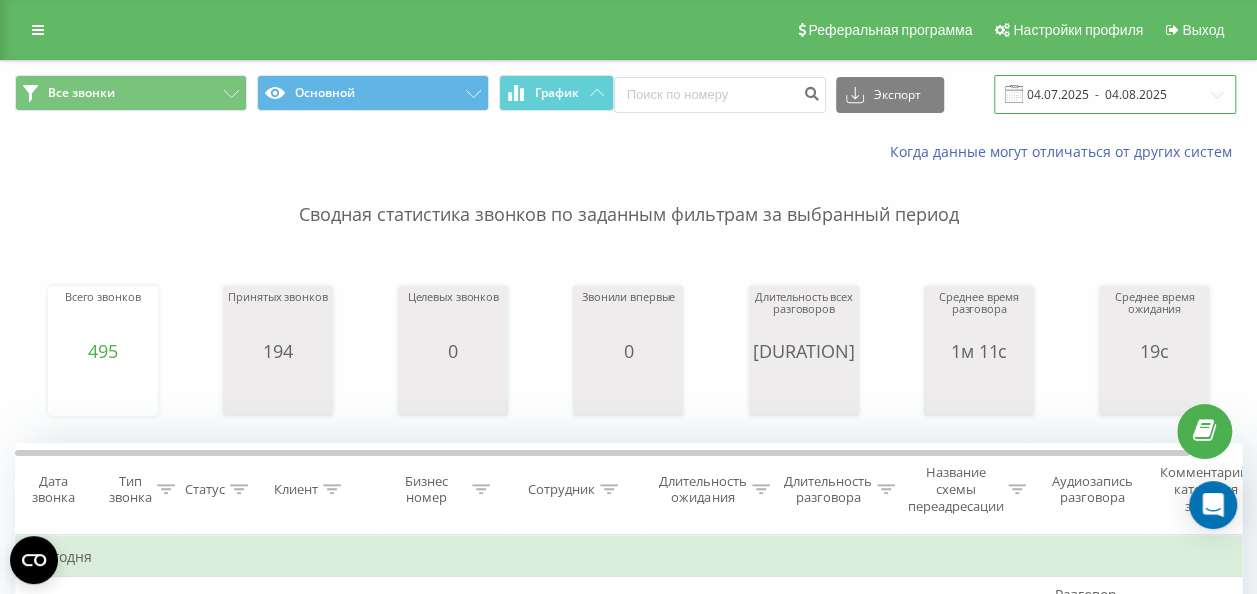 click on "04.07.2025  -  04.08.2025" at bounding box center [1115, 94] 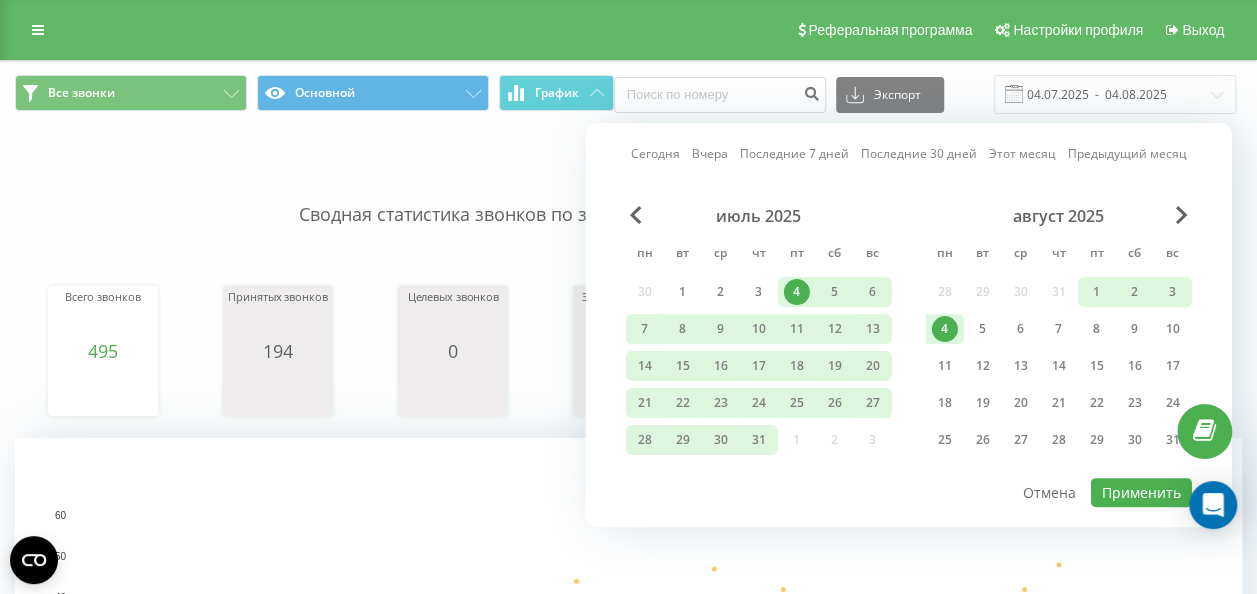 click on "4" at bounding box center (945, 329) 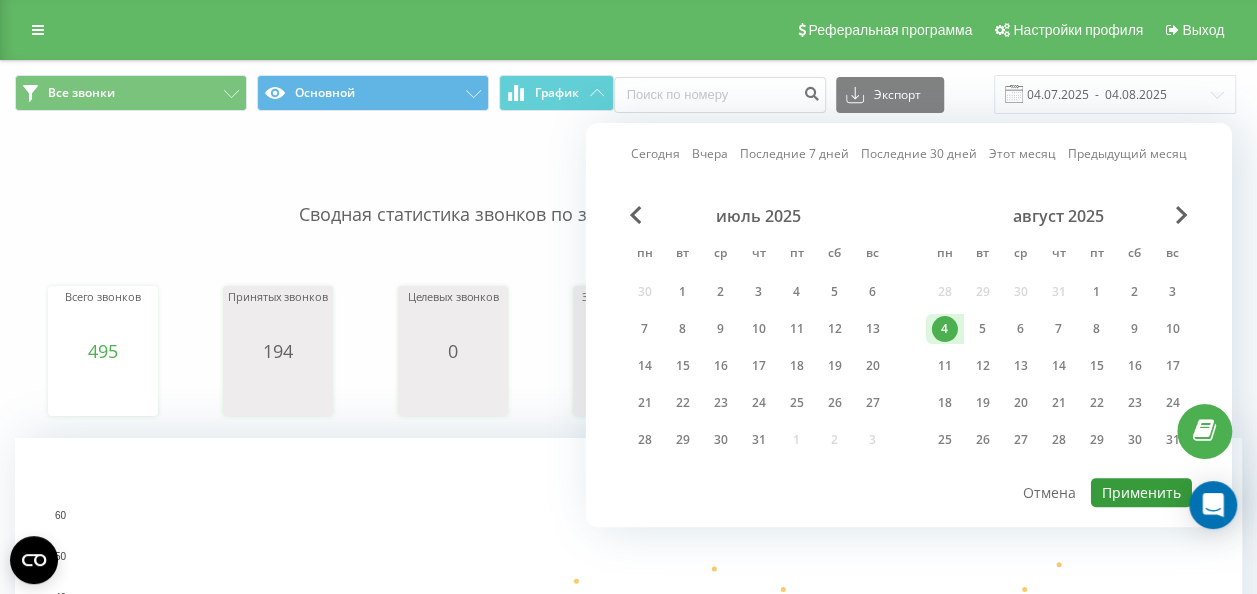 click on "Применить" at bounding box center [1141, 492] 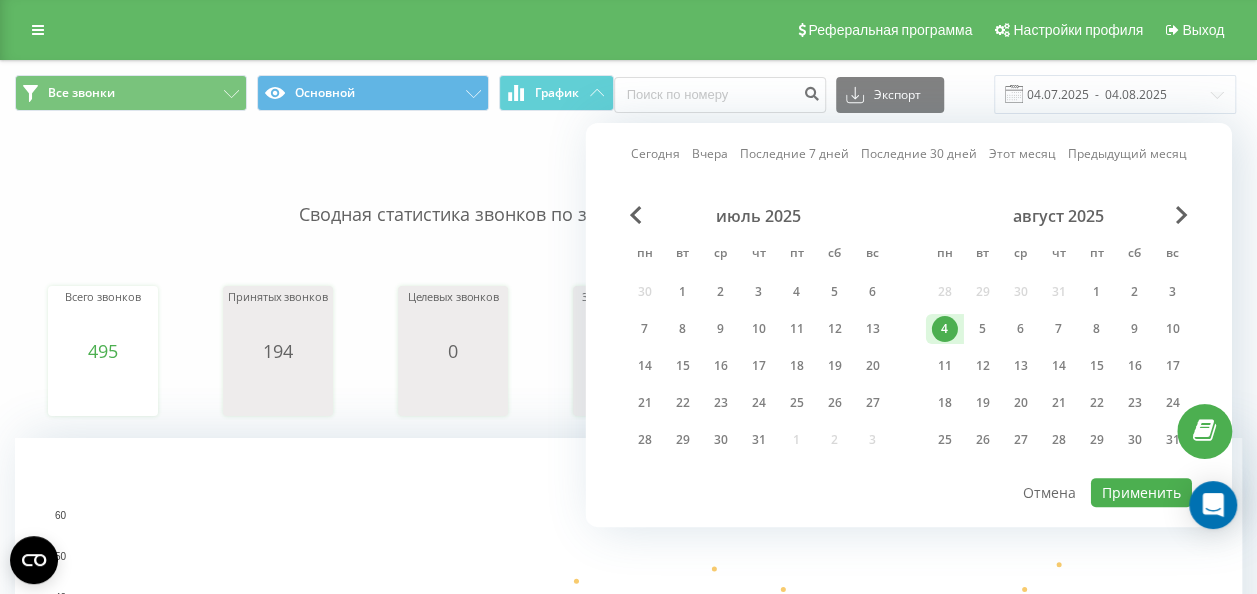 type on "04.08.2025  -  04.08.2025" 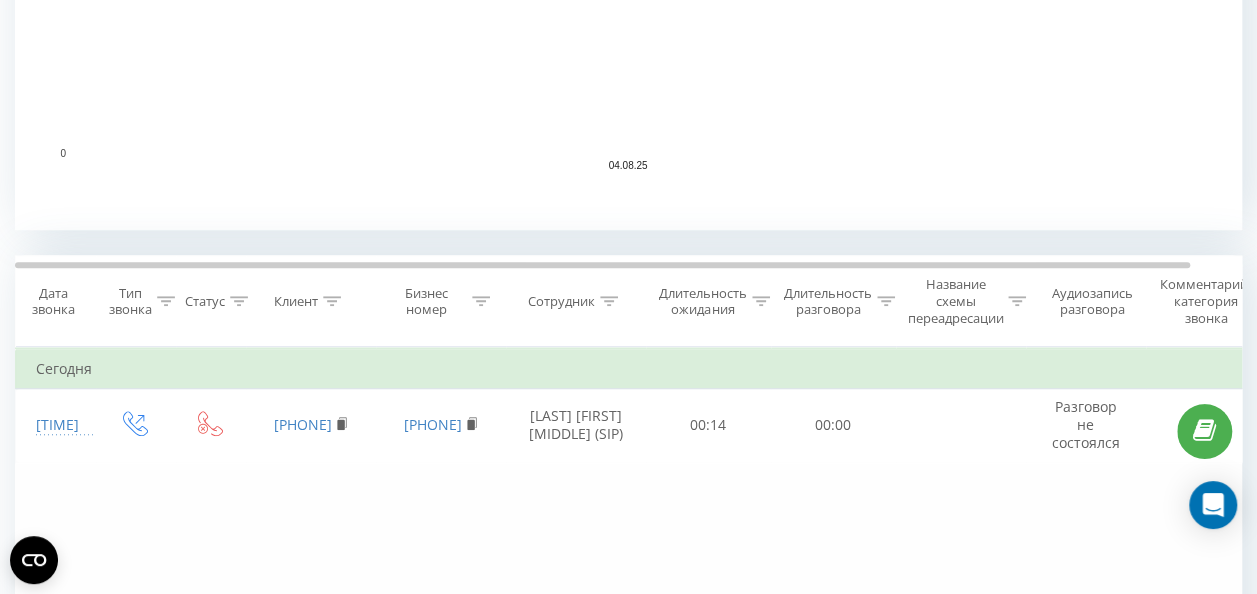 scroll, scrollTop: 0, scrollLeft: 0, axis: both 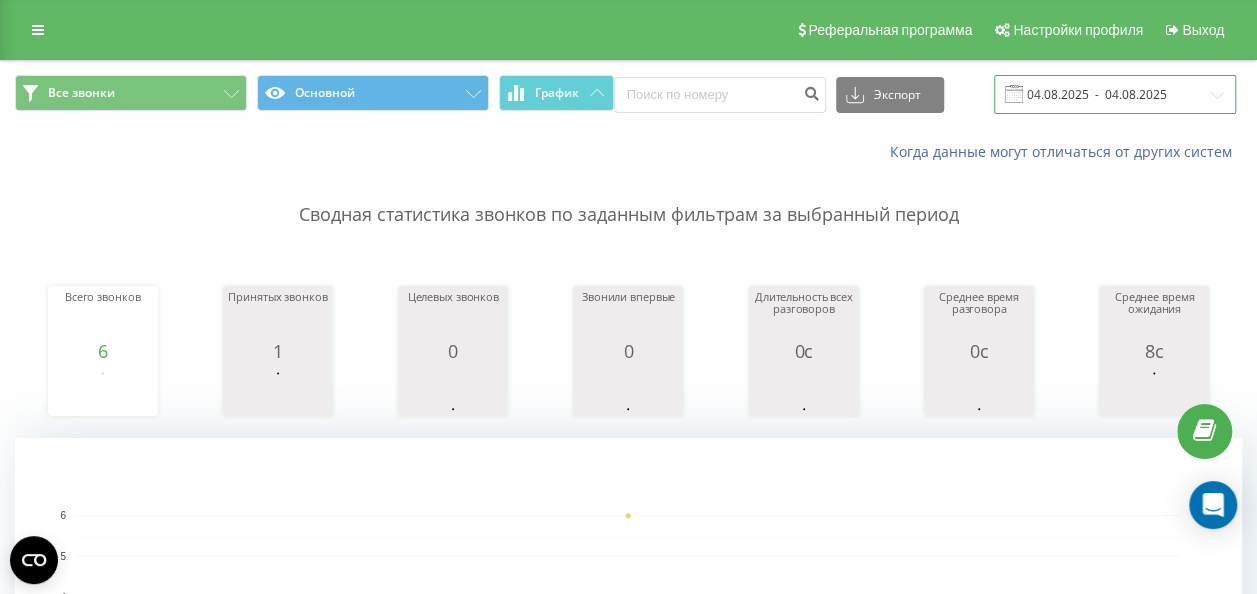 click on "04.08.2025  -  04.08.2025" at bounding box center (1115, 94) 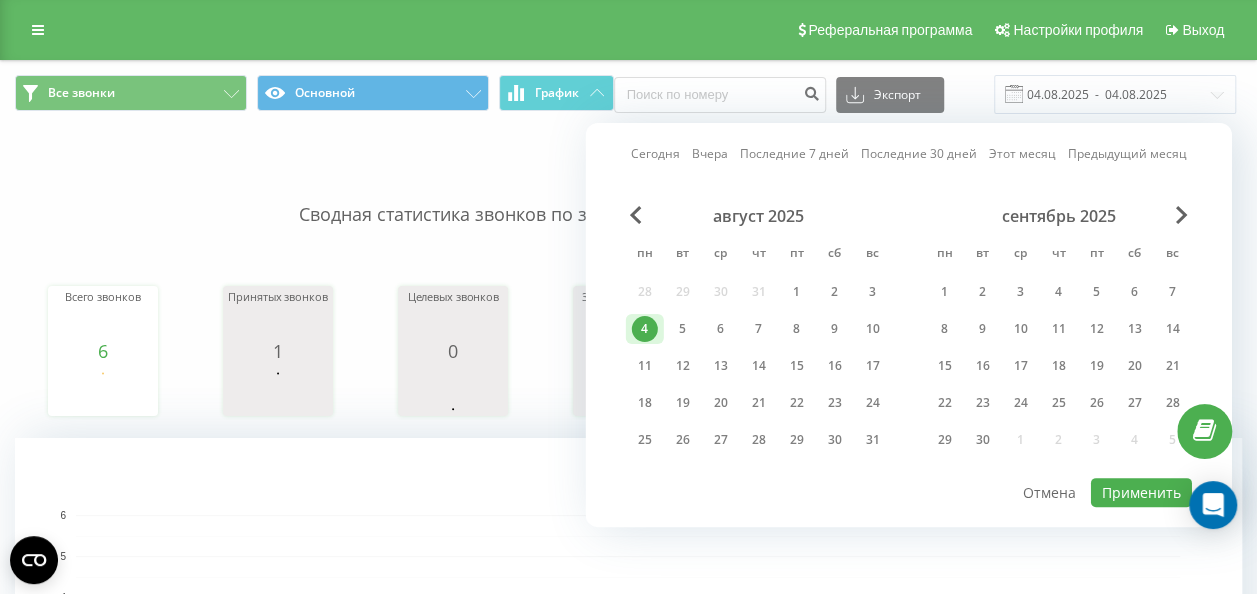 click on "август 2025 пн вт ср чт пт сб вс 28 29 30 31 1 2 3 4 5 6 7 8 9 10 11 12 13 14 15 16 17 18 19 20 21 22 23 24 25 26 27 28 29 30 31" at bounding box center (759, 334) 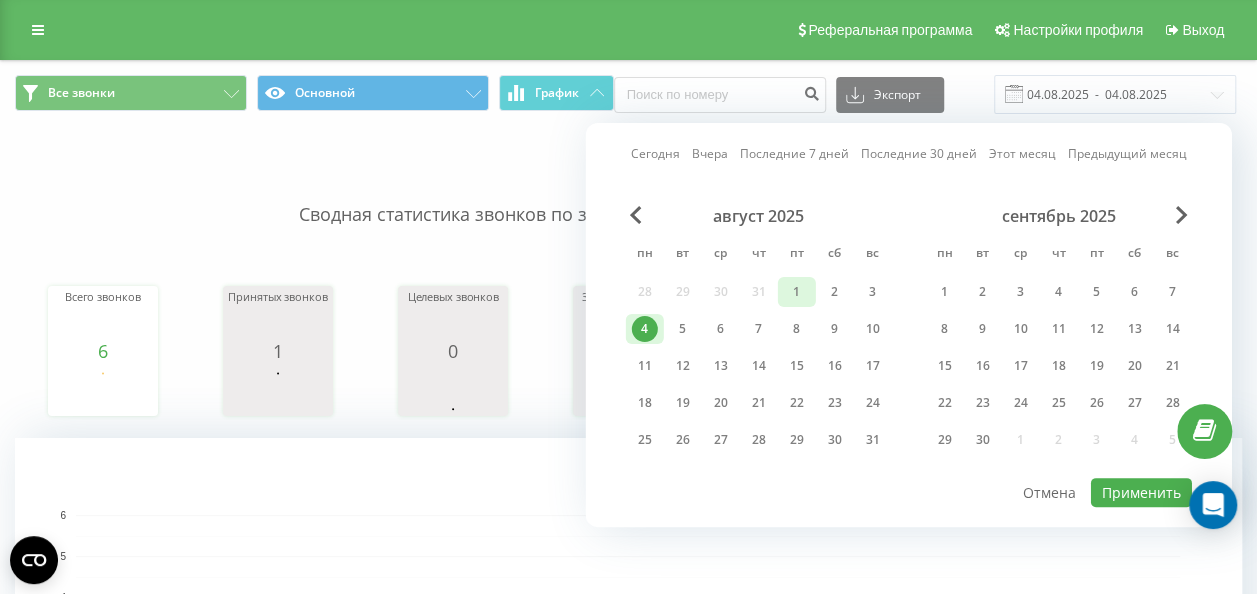 click on "1" at bounding box center [797, 292] 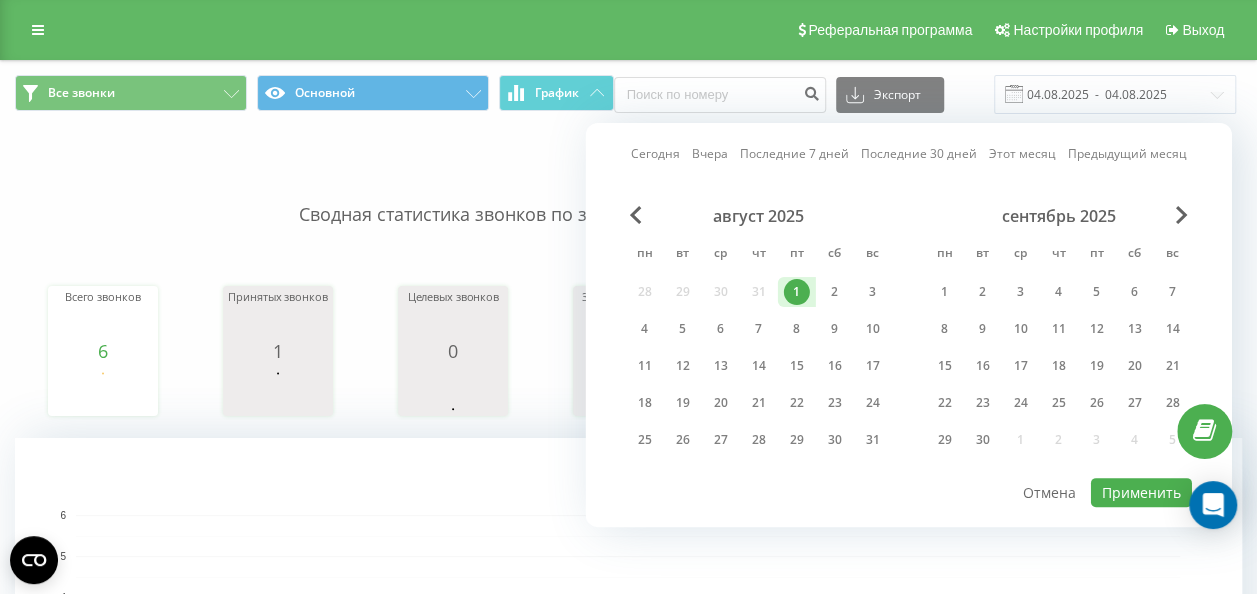 click on "август 2025 пн вт ср чт пт сб вс 28 29 30 31 1 2 3 4 5 6 7 8 9 10 11 12 13 14 15 16 17 18 19 20 21 22 23 24 25 26 27 28 29 30 31" at bounding box center [759, 334] 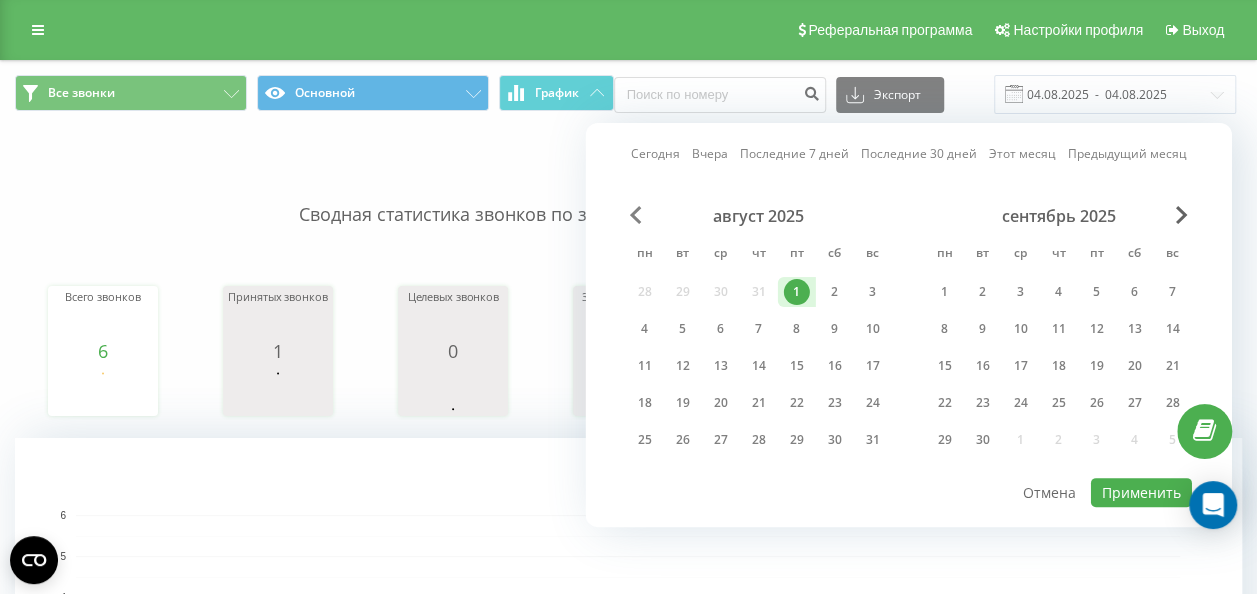 click at bounding box center [636, 215] 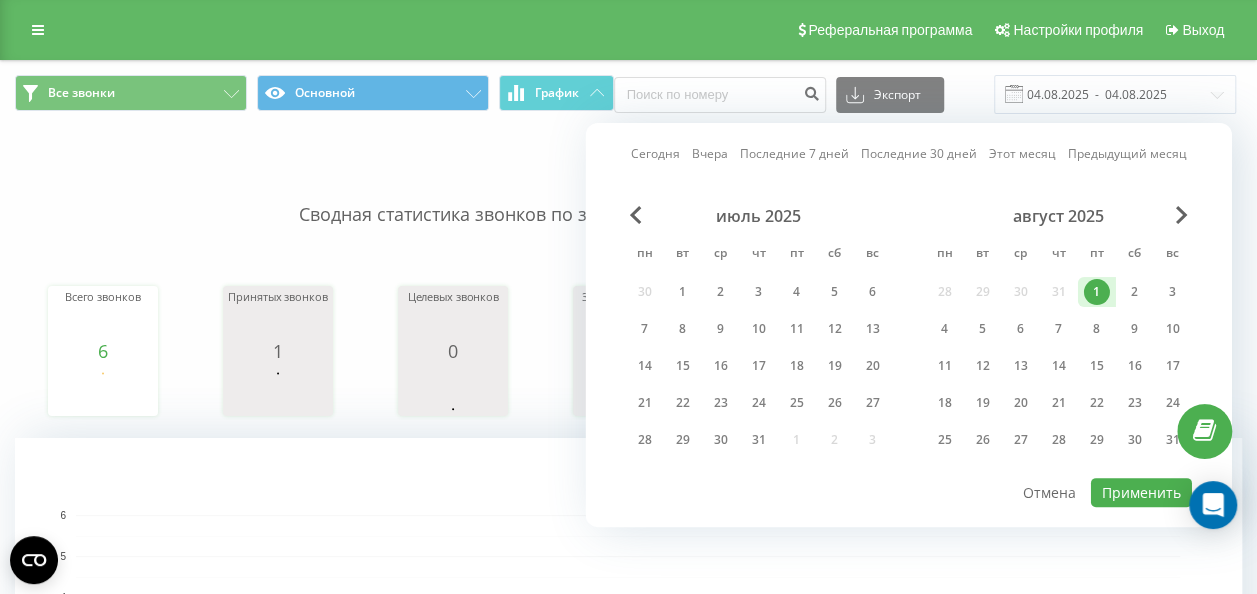 click on "август 2025 пн вт ср чт пт сб вс 28 29 30 31 1 2 3 4 5 6 7 8 9 10 11 12 13 14 15 16 17 18 19 20 21 22 23 24 25 26 27 28 29 30 31" at bounding box center [1059, 334] 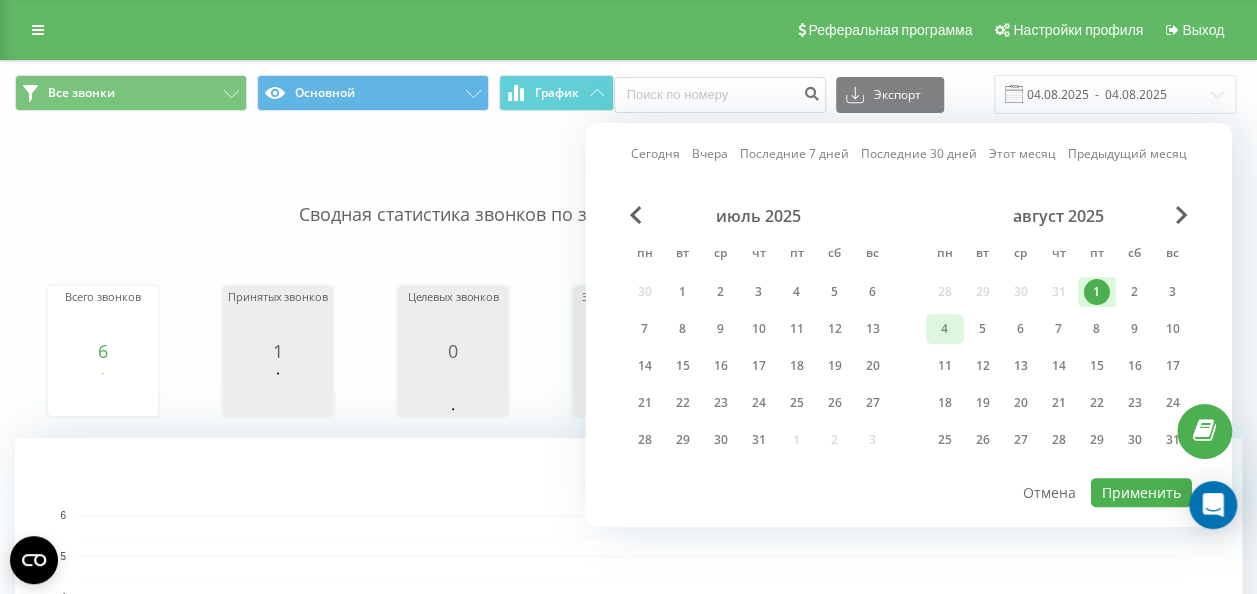 click on "4" at bounding box center (945, 329) 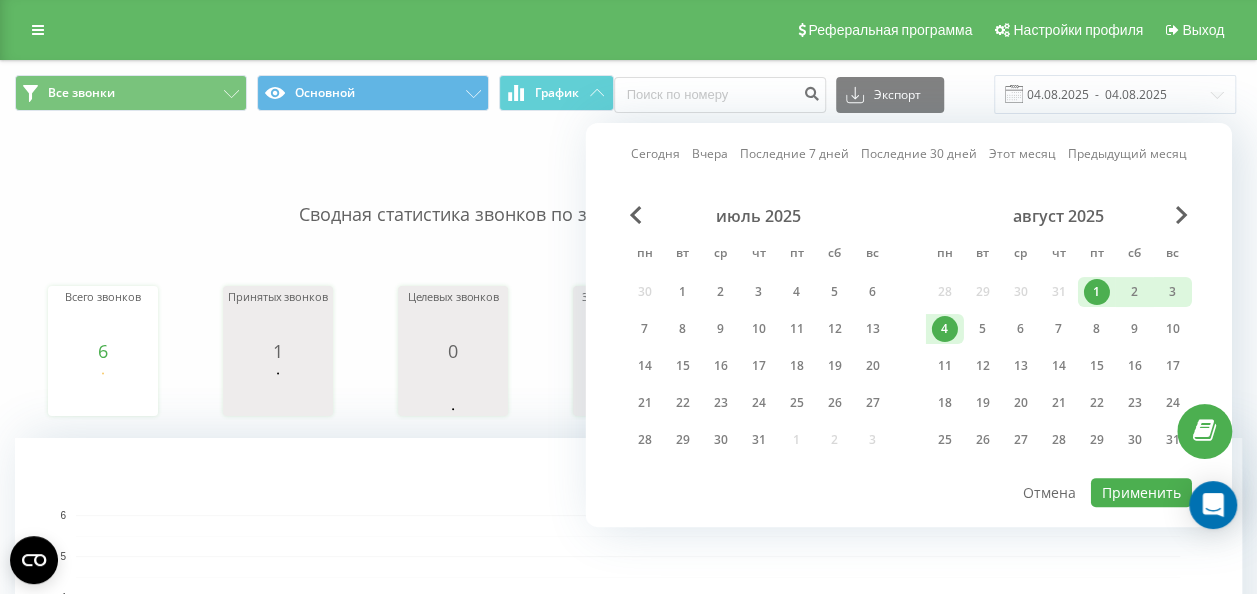 click on "август 2025 пн вт ср чт пт сб вс 28 29 30 31 1 2 3 4 5 6 7 8 9 10 11 12 13 14 15 16 17 18 19 20 21 22 23 24 25 26 27 28 29 30 31" at bounding box center [1059, 334] 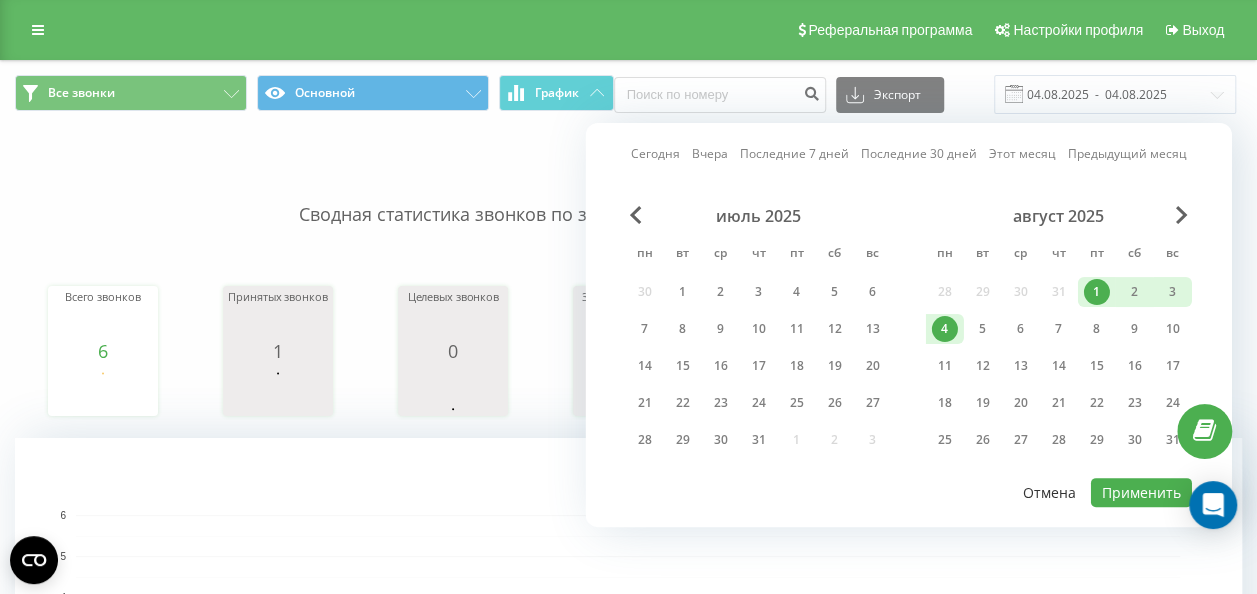 click on "Отмена" at bounding box center [1049, 492] 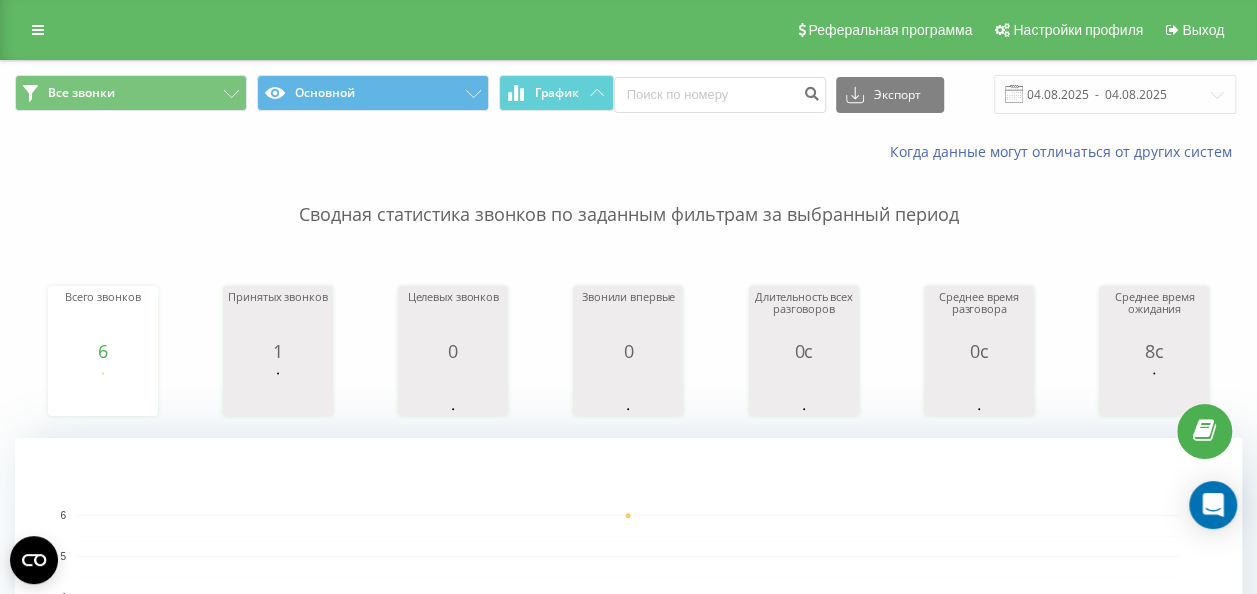 click on "Все звонки Основной График Экспорт .csv .xls .xlsx 04.08.2025  -  04.08.2025" at bounding box center (628, 94) 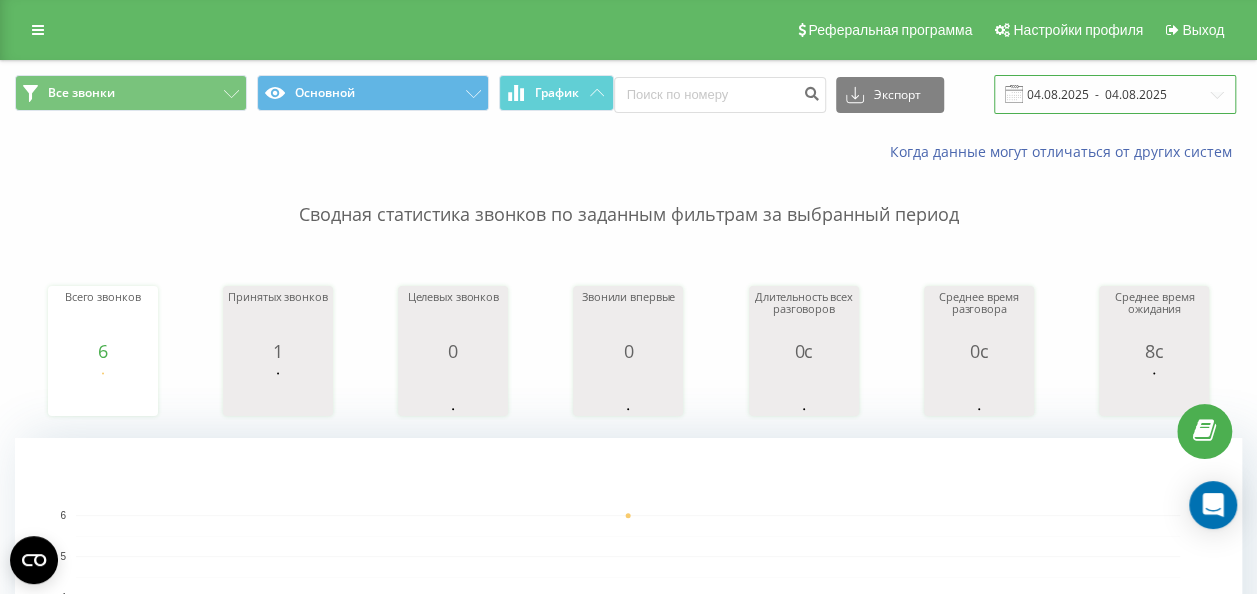 click on "04.08.2025  -  04.08.2025" at bounding box center (1115, 94) 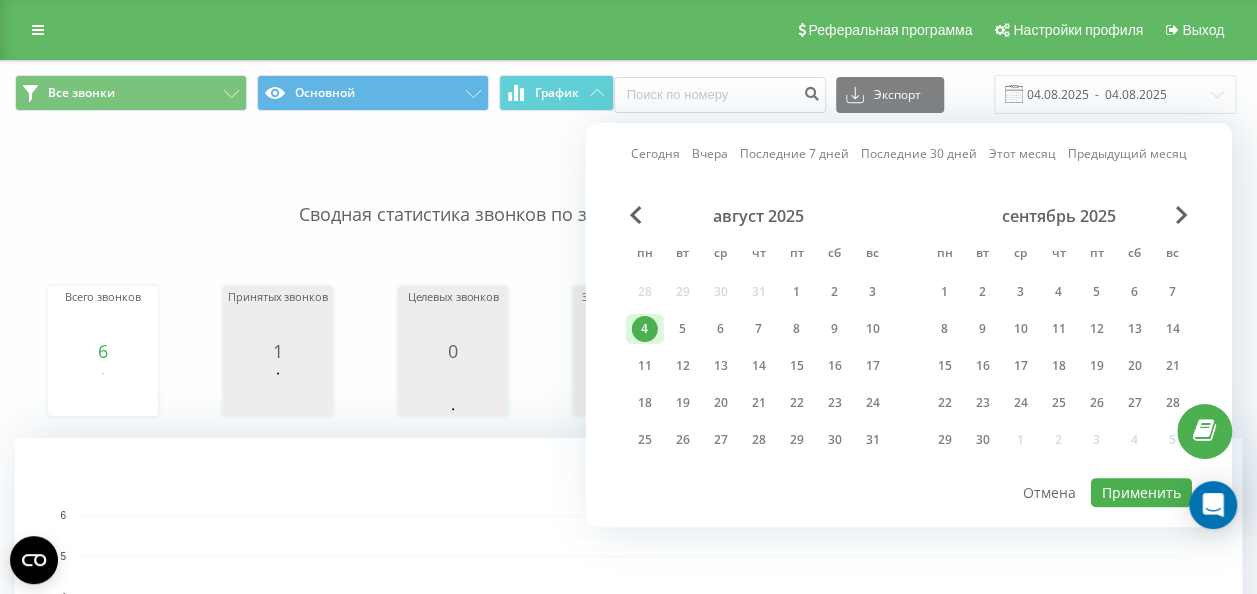 click on "август 2025 пн вт ср чт пт сб вс 28 29 30 31 1 2 3 4 5 6 7 8 9 10 11 12 13 14 15 16 17 18 19 20 21 22 23 24 25 26 27 28 29 30 31" at bounding box center [759, 334] 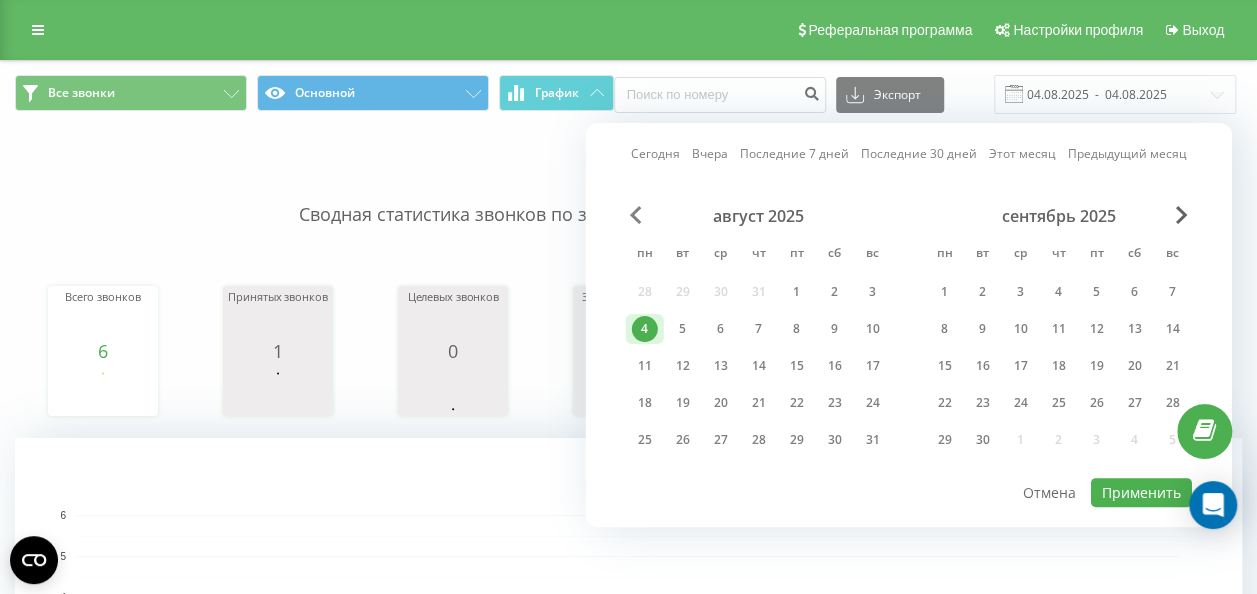 click at bounding box center [636, 215] 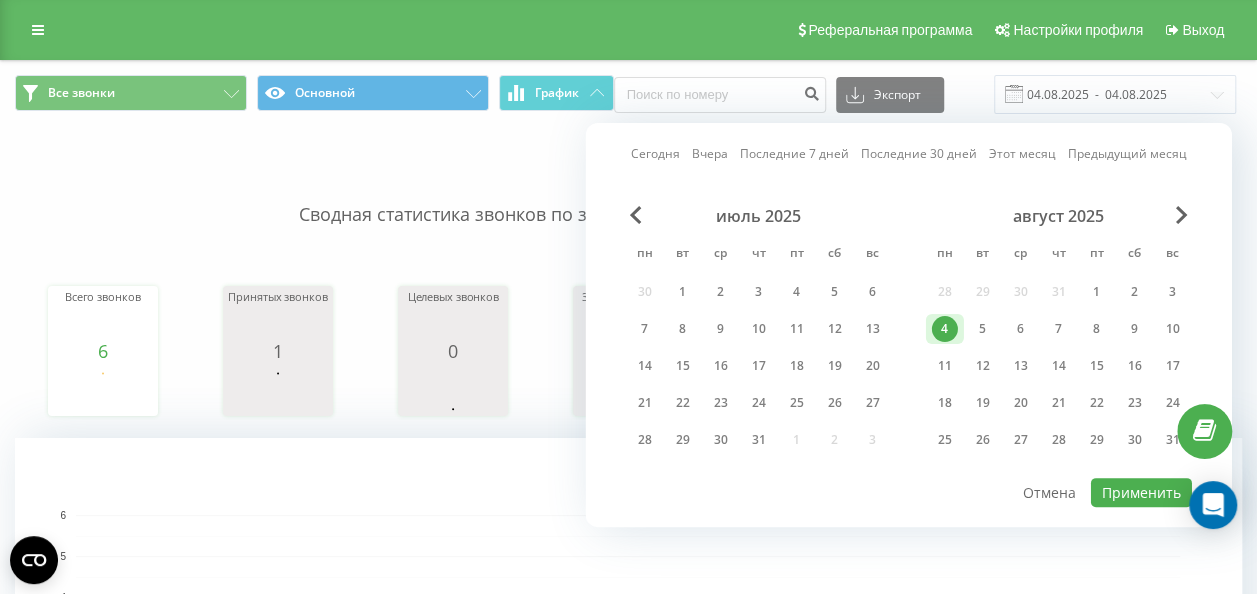 click on "Последние 30 дней" at bounding box center [919, 153] 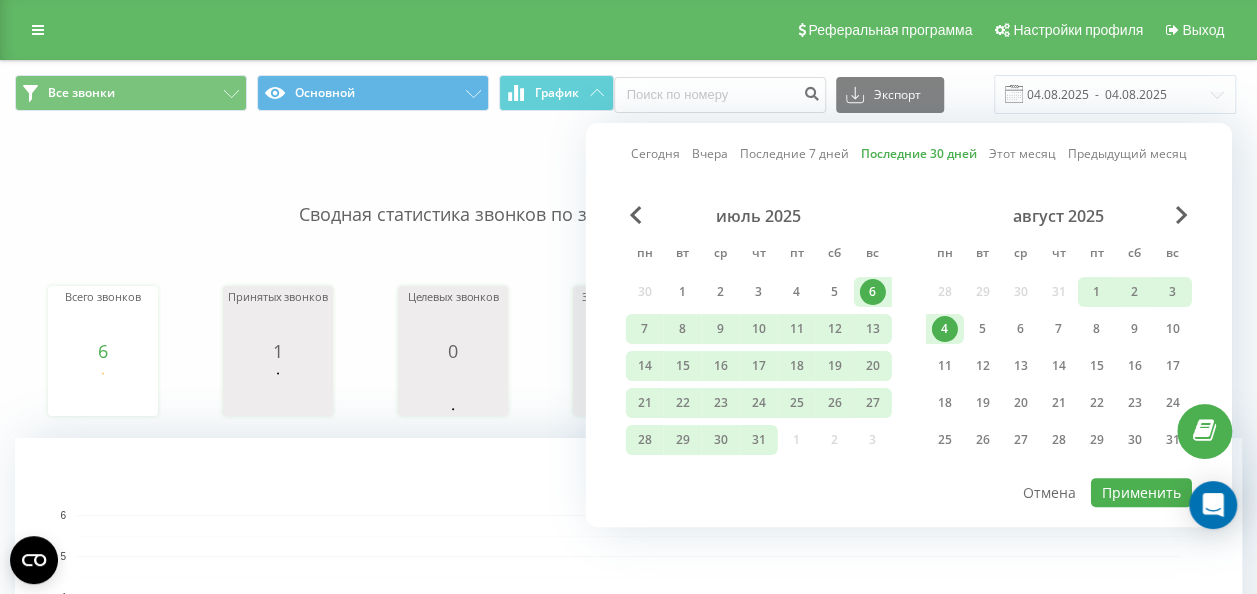 click on "Предыдущий месяц" at bounding box center [1127, 153] 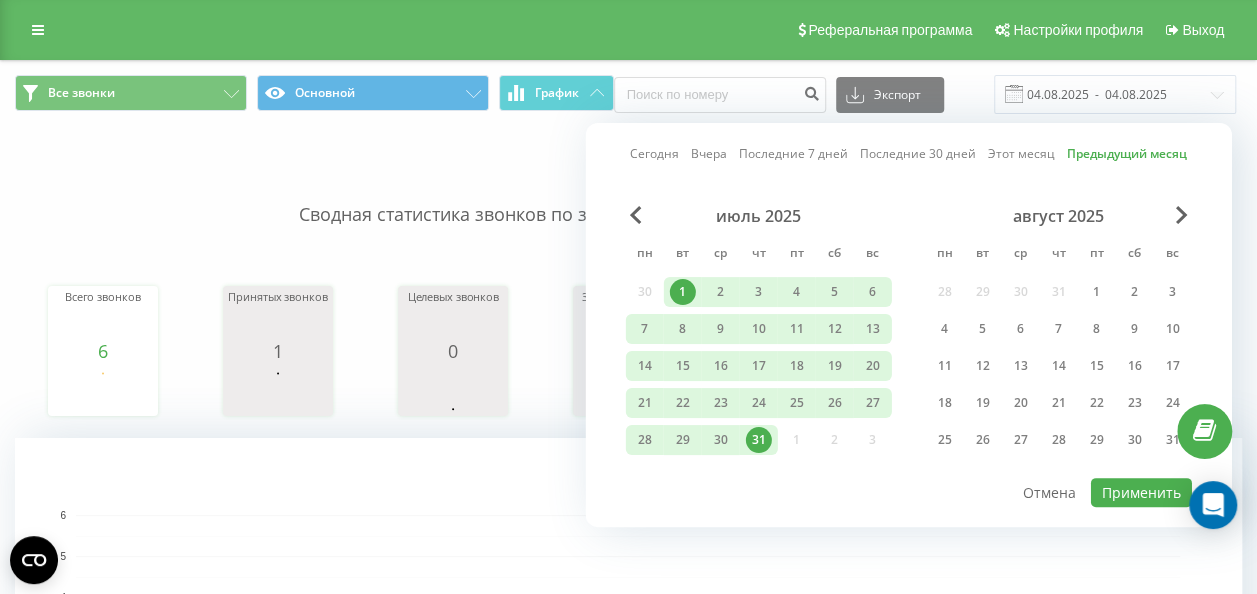 click on "июль 2025 пн вт ср чт пт сб вс 30 1 2 3 4 5 6 7 8 9 10 11 12 13 14 15 16 17 18 19 20 21 22 23 24 25 26 27 28 29 30 31 1 2 3" at bounding box center (759, 334) 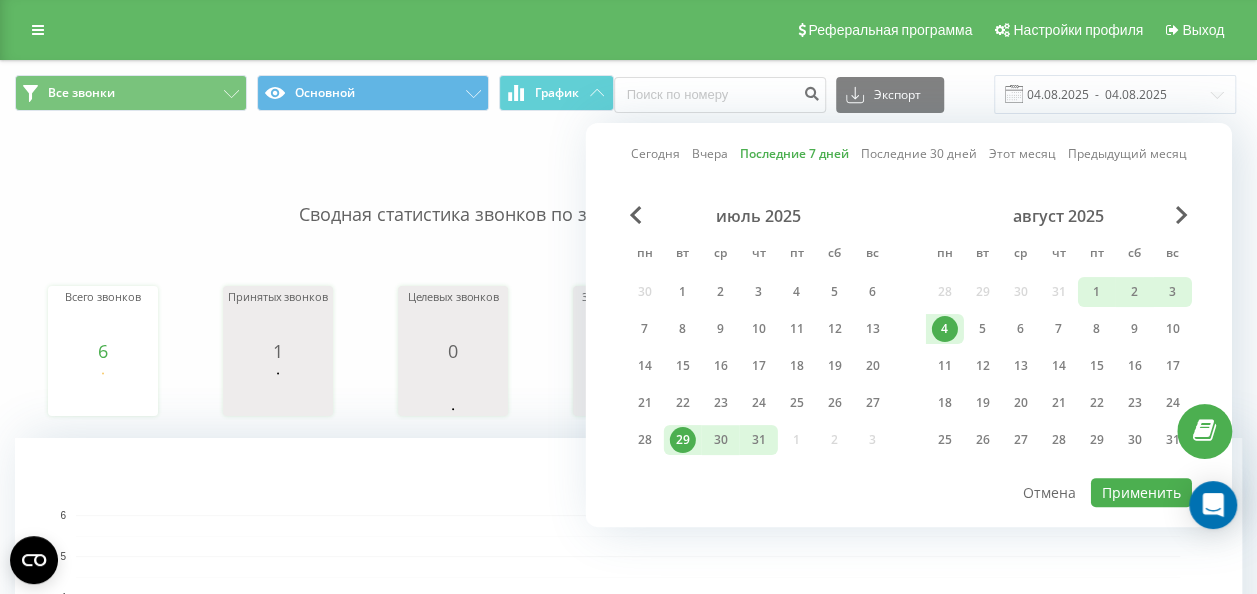 drag, startPoint x: 766, startPoint y: 149, endPoint x: 912, endPoint y: 156, distance: 146.16771 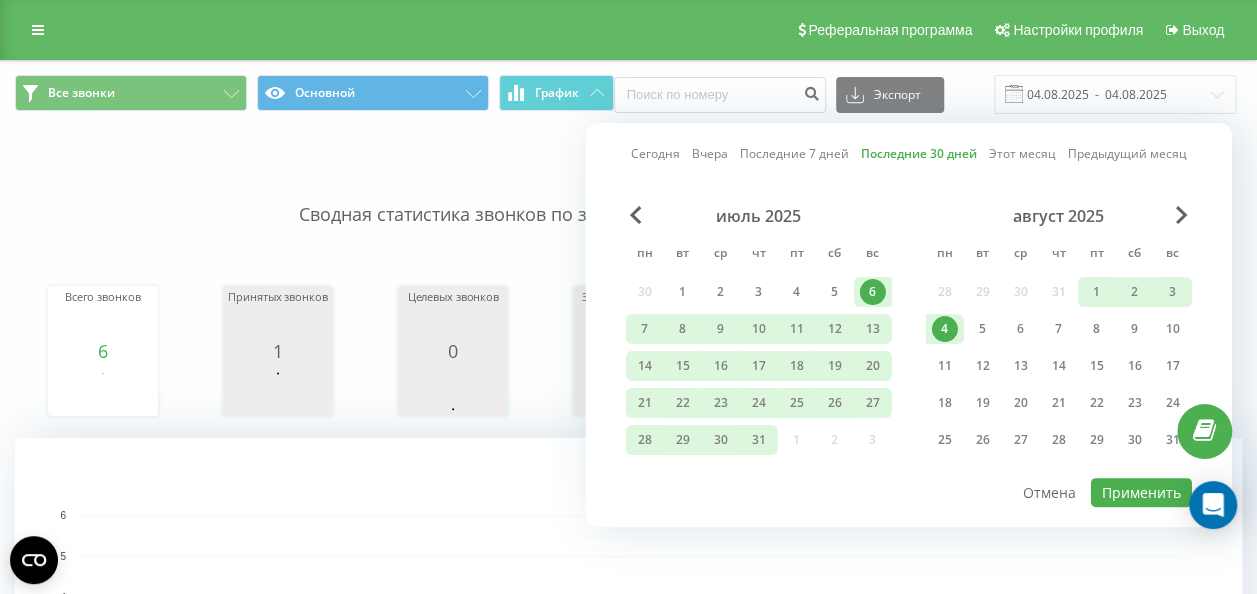 click on "Этот месяц" at bounding box center (1022, 153) 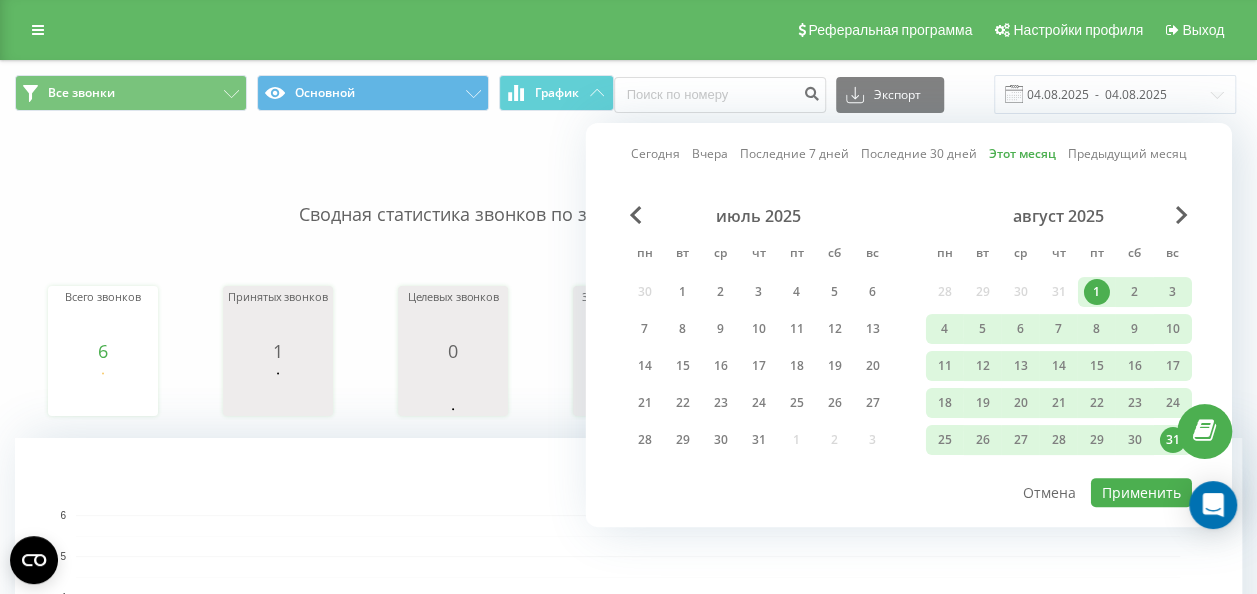 click on "Предыдущий месяц" at bounding box center (1127, 153) 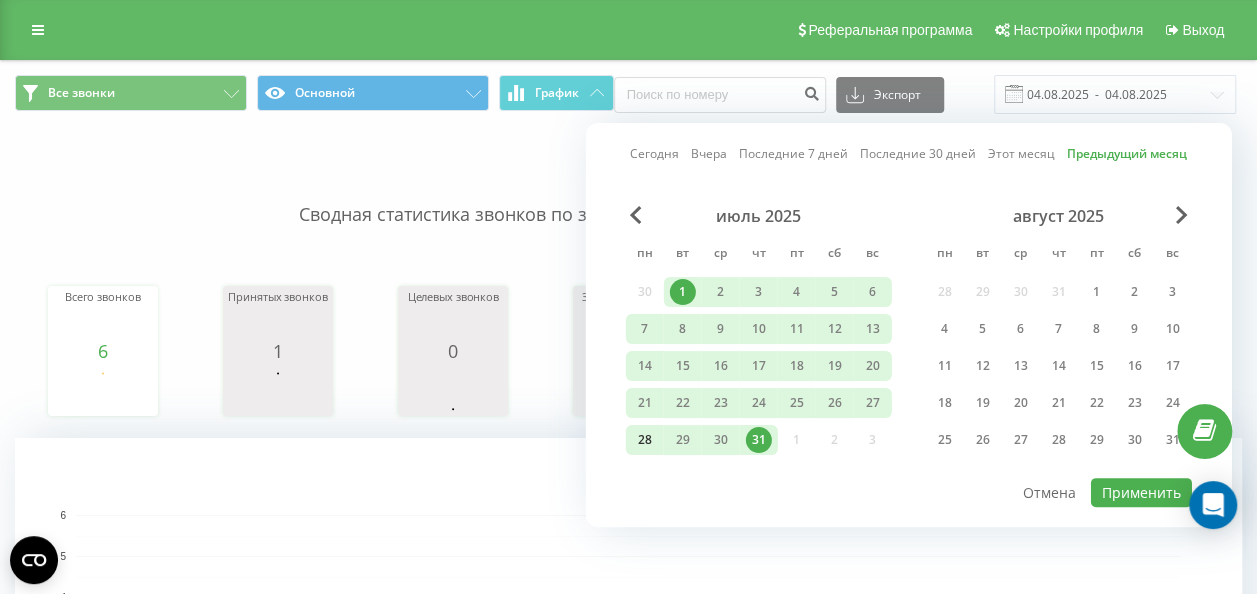 click on "28" at bounding box center (645, 440) 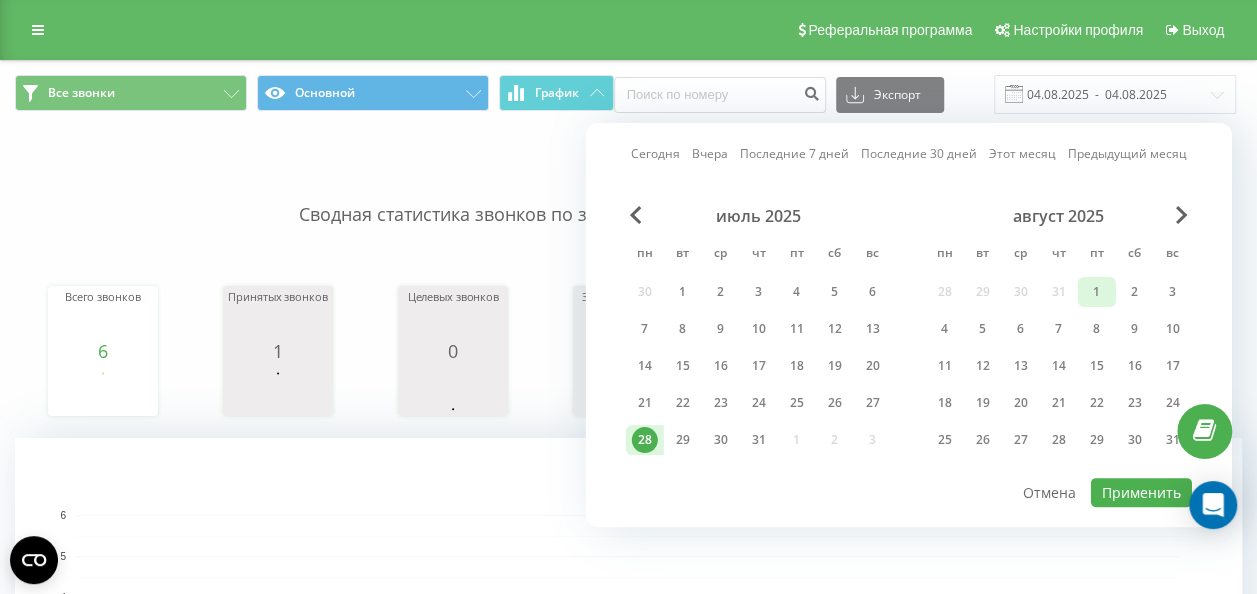 click on "1" at bounding box center [1097, 292] 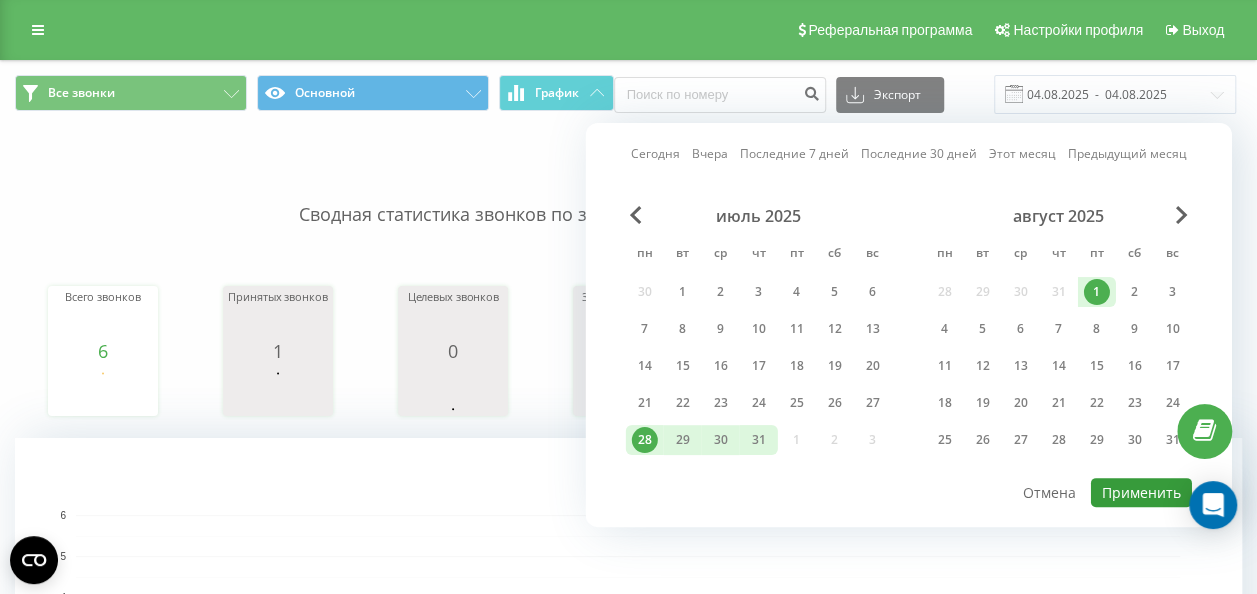 click on "Применить" at bounding box center (1141, 492) 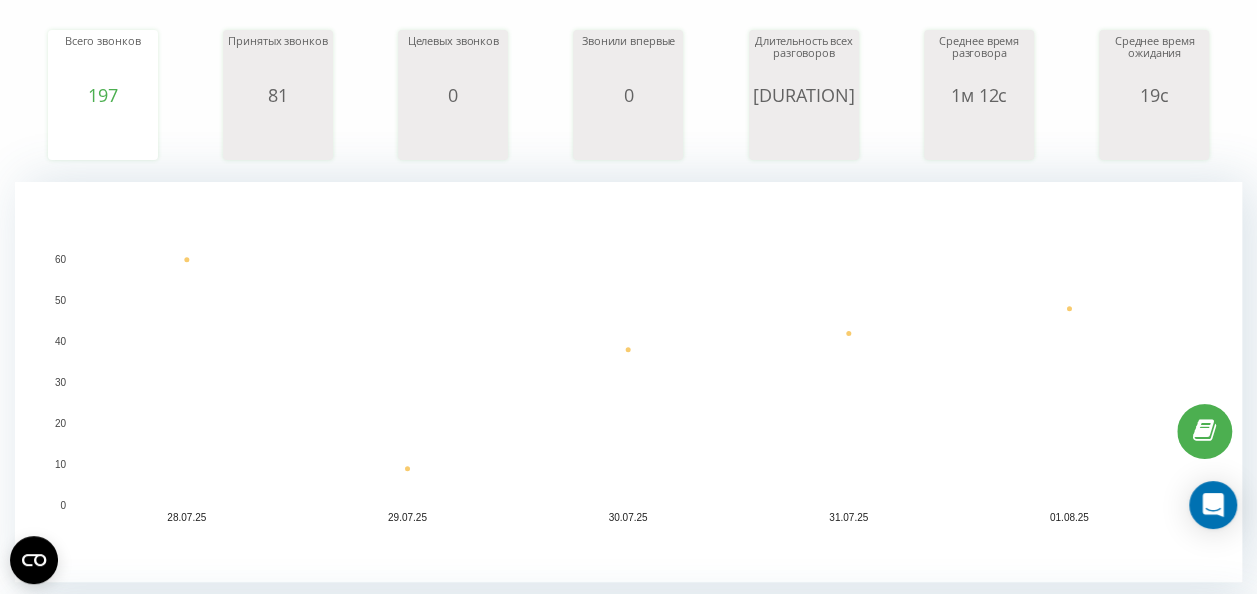 scroll, scrollTop: 0, scrollLeft: 0, axis: both 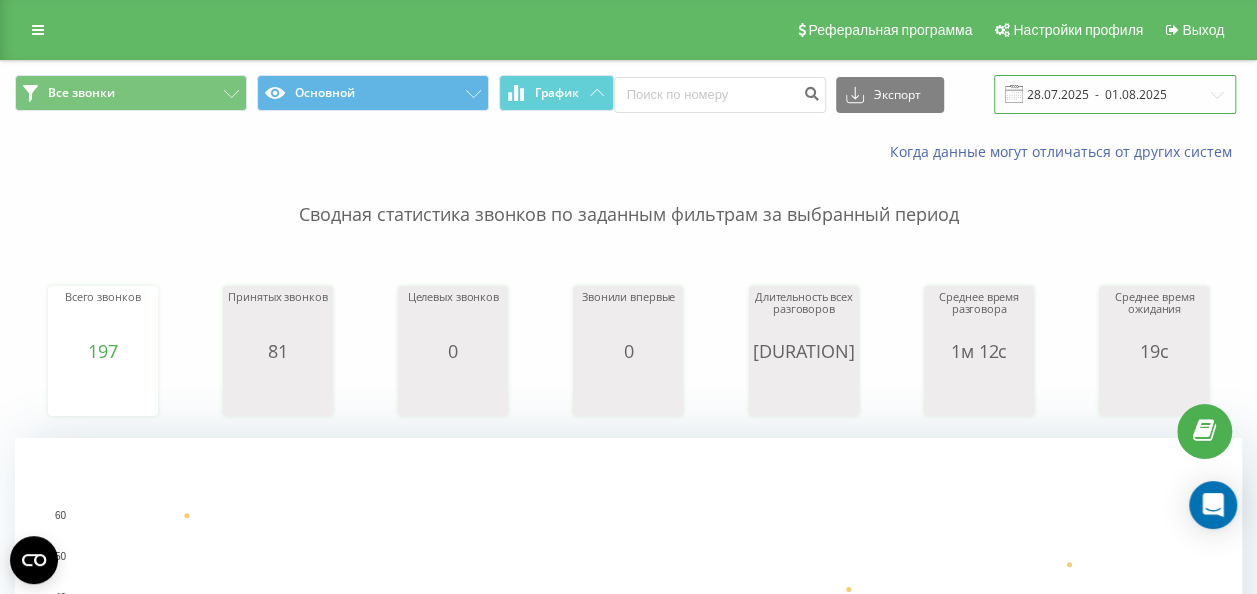 drag, startPoint x: 1034, startPoint y: 92, endPoint x: 1023, endPoint y: 90, distance: 11.18034 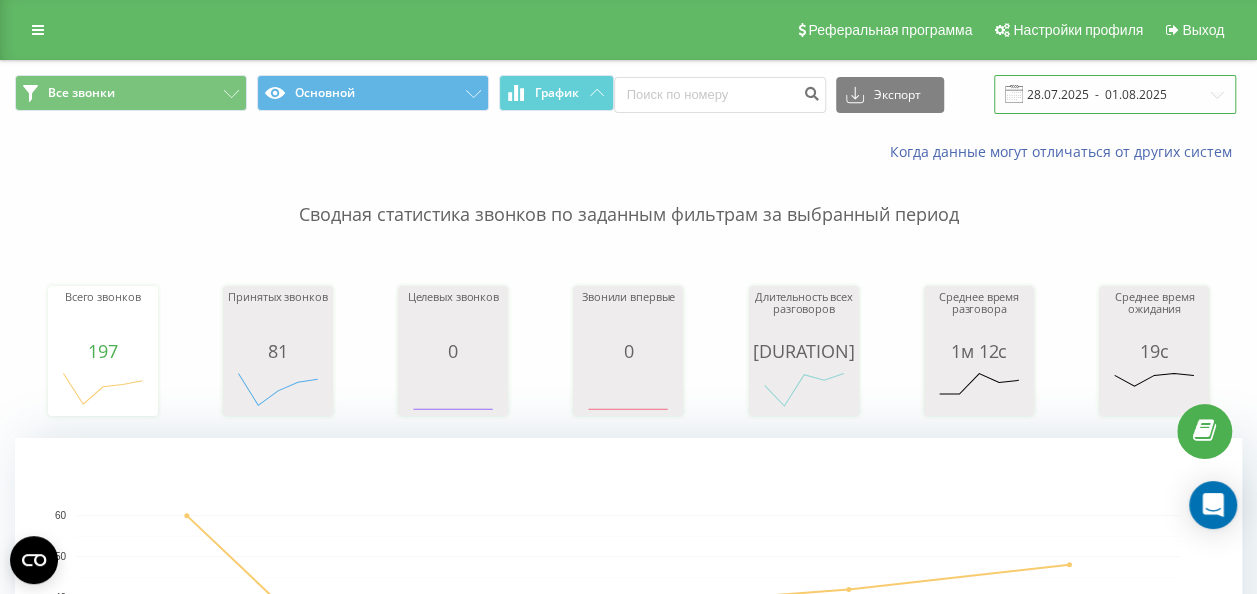 click on "28.07.2025  -  01.08.2025" at bounding box center (1115, 94) 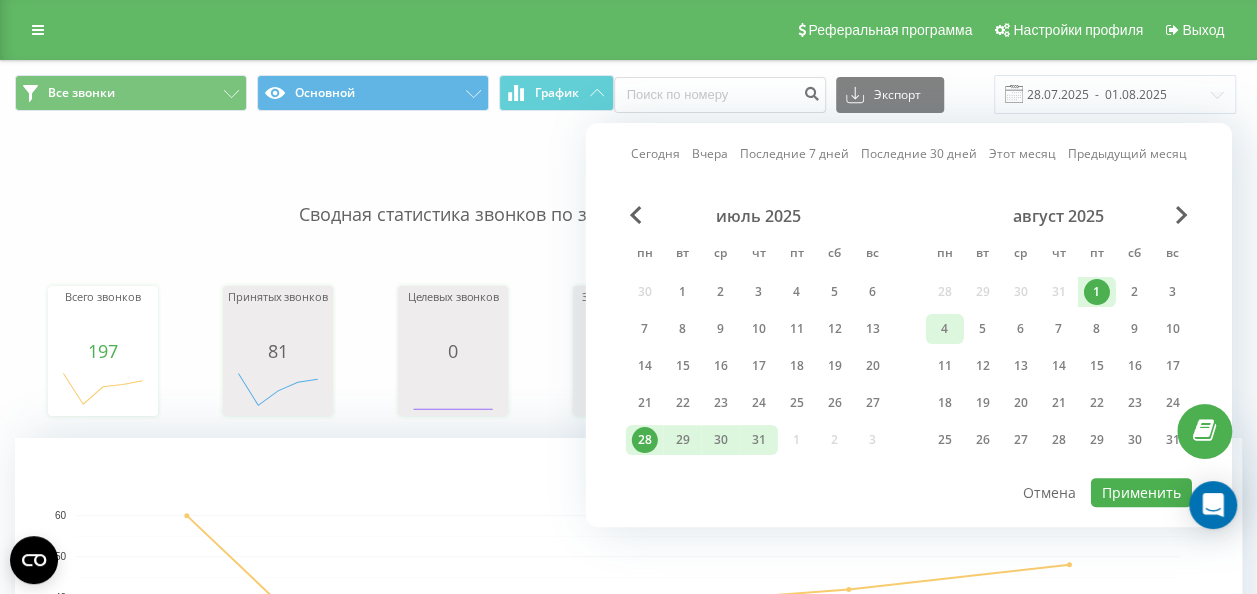 click on "4" at bounding box center (945, 329) 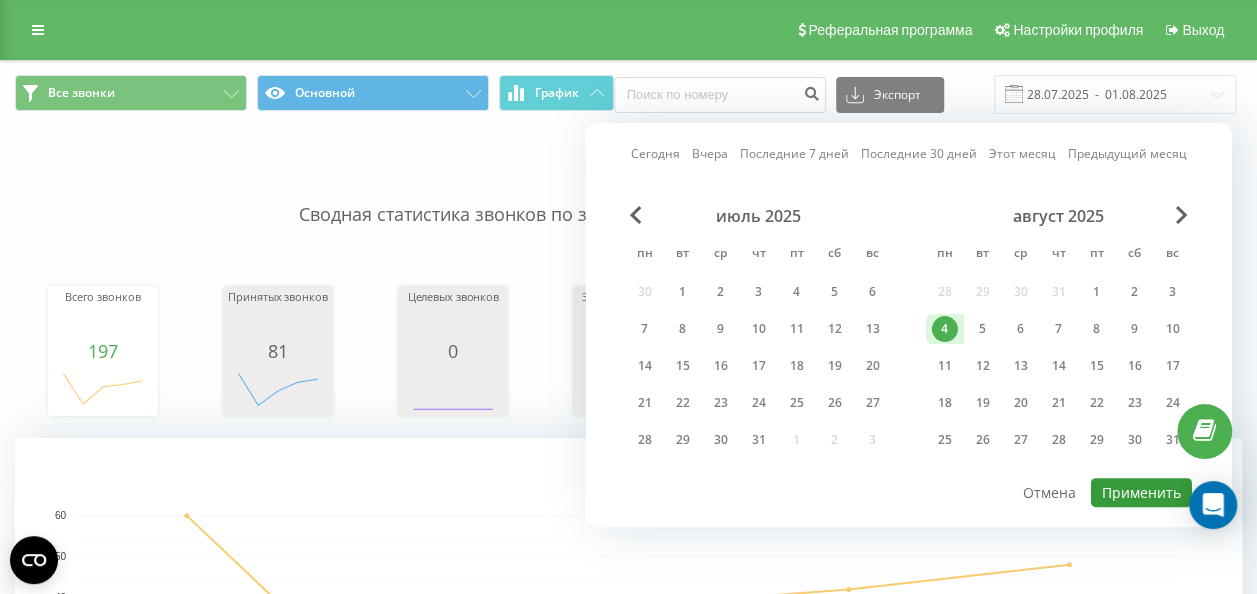 click on "Применить" at bounding box center [1141, 492] 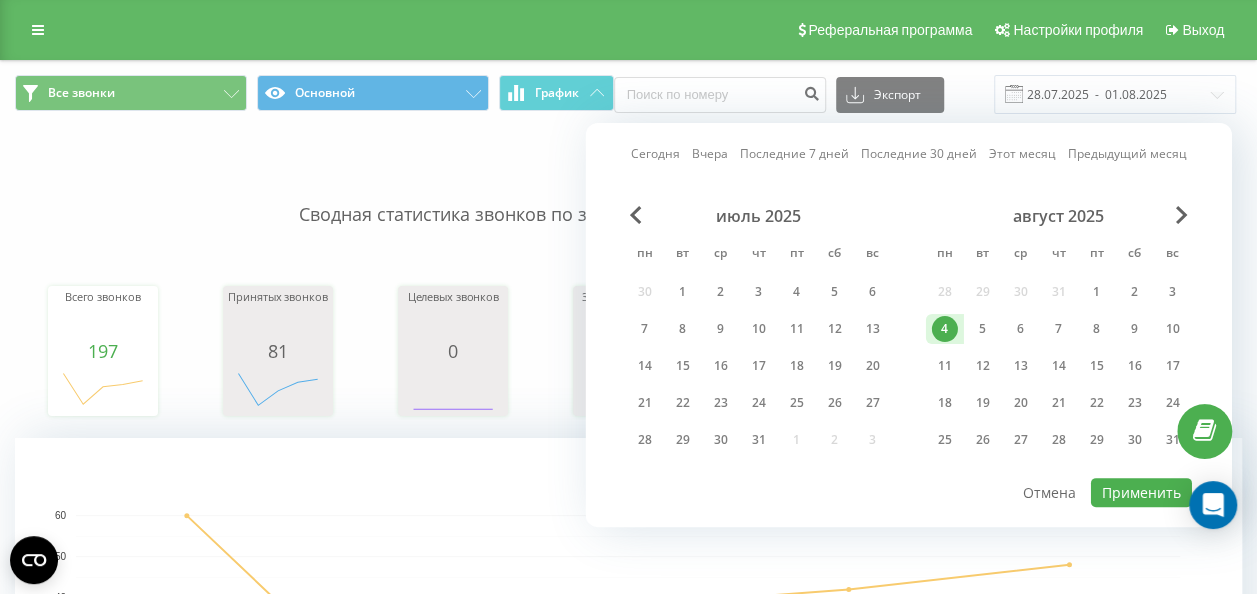 type on "04.08.2025  -  04.08.2025" 